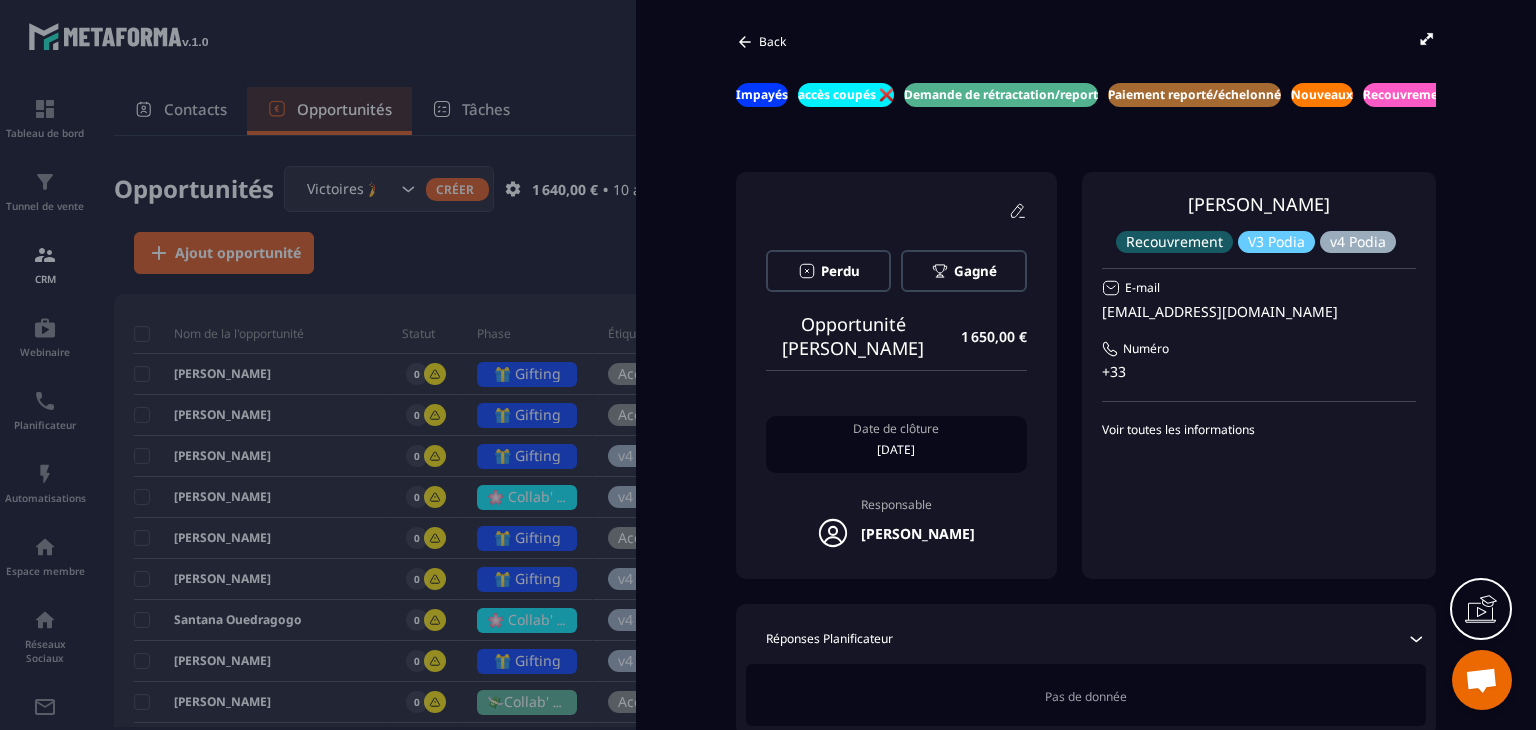 scroll, scrollTop: 0, scrollLeft: 0, axis: both 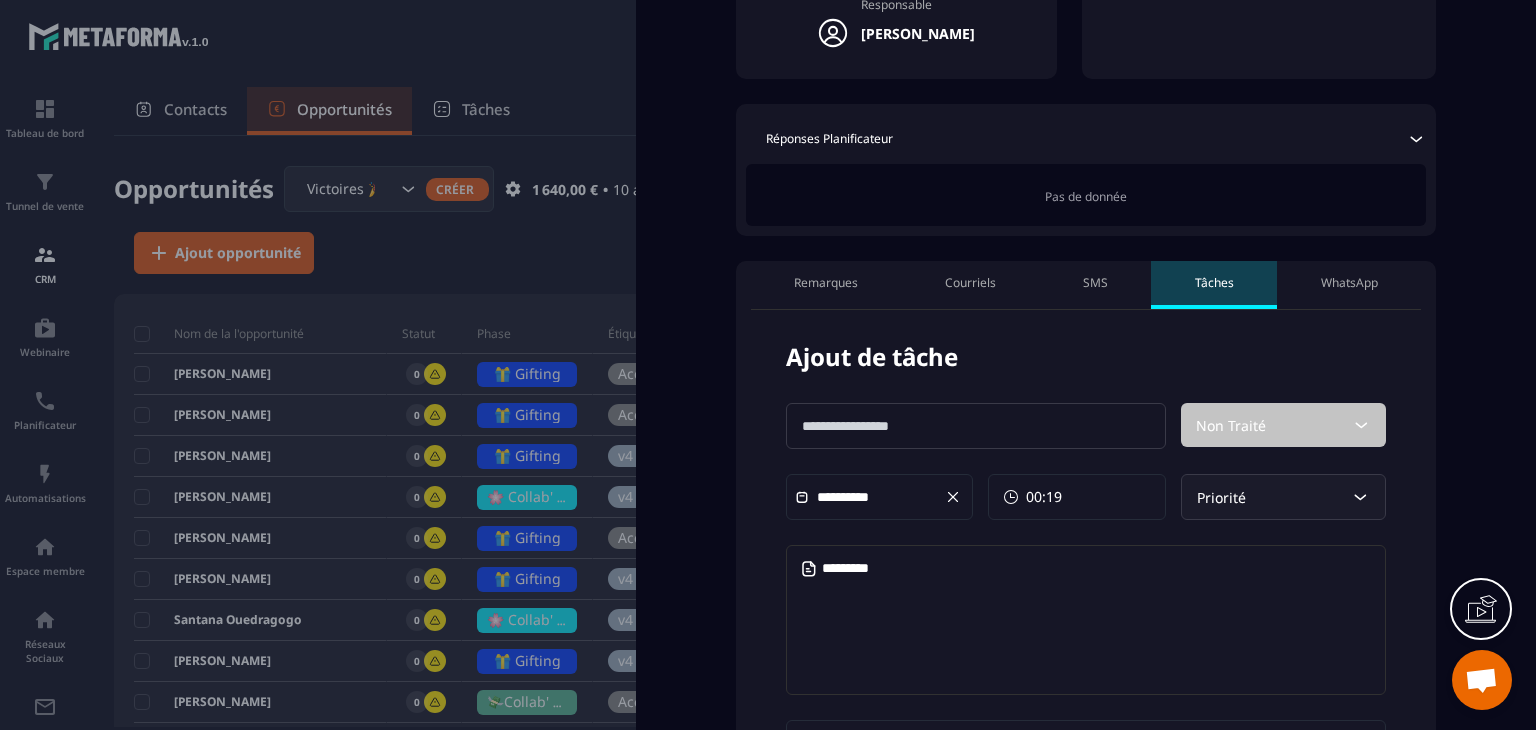 click at bounding box center [976, 426] 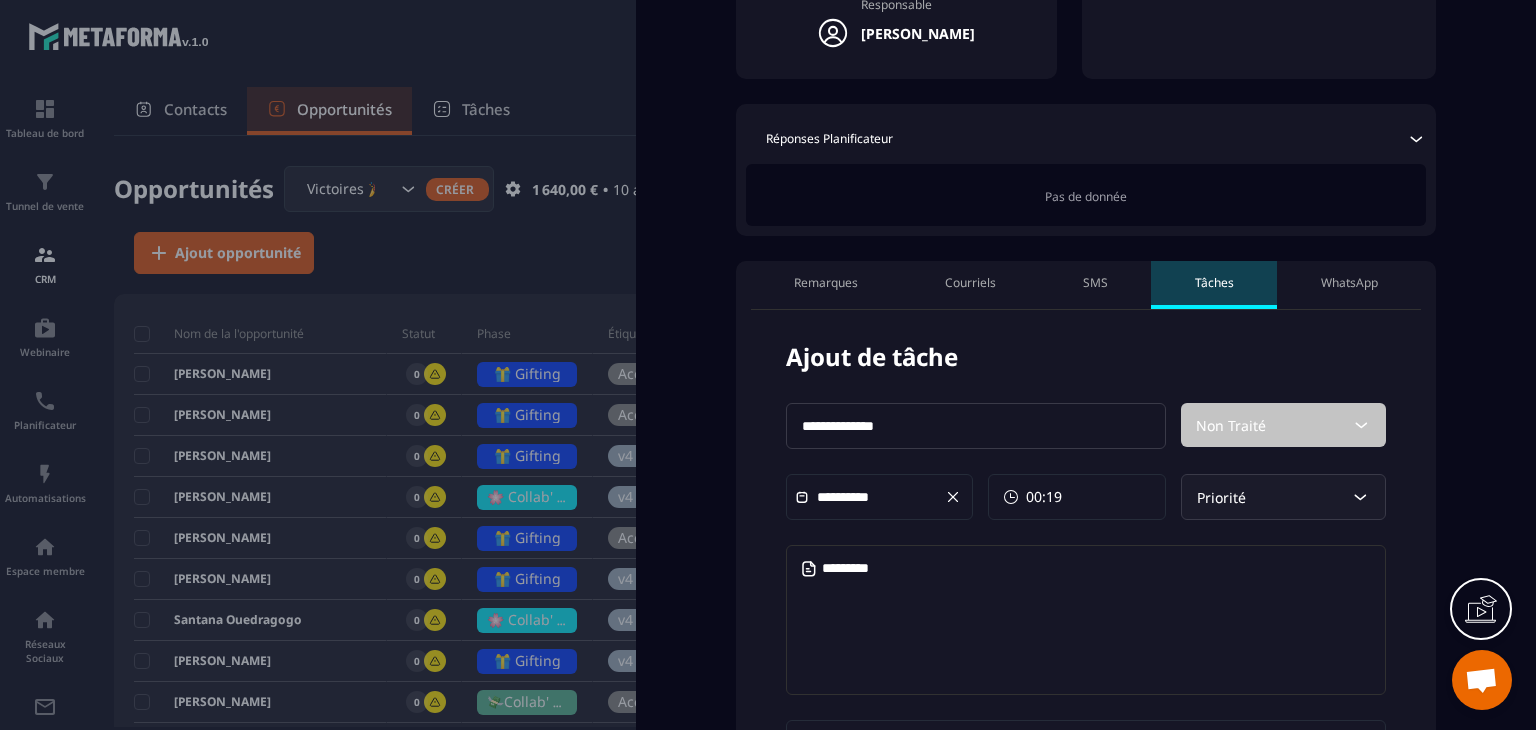 type on "**********" 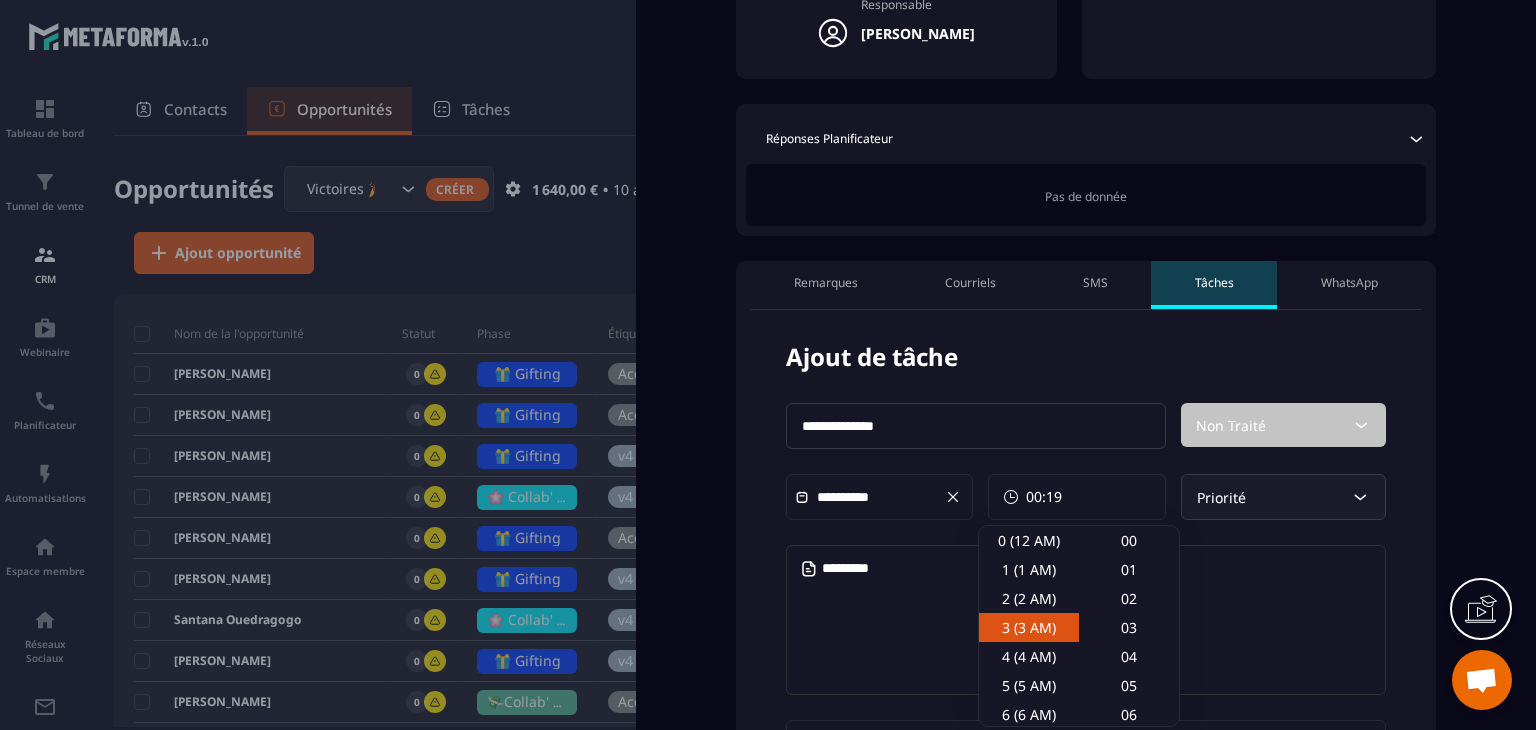 scroll, scrollTop: 100, scrollLeft: 0, axis: vertical 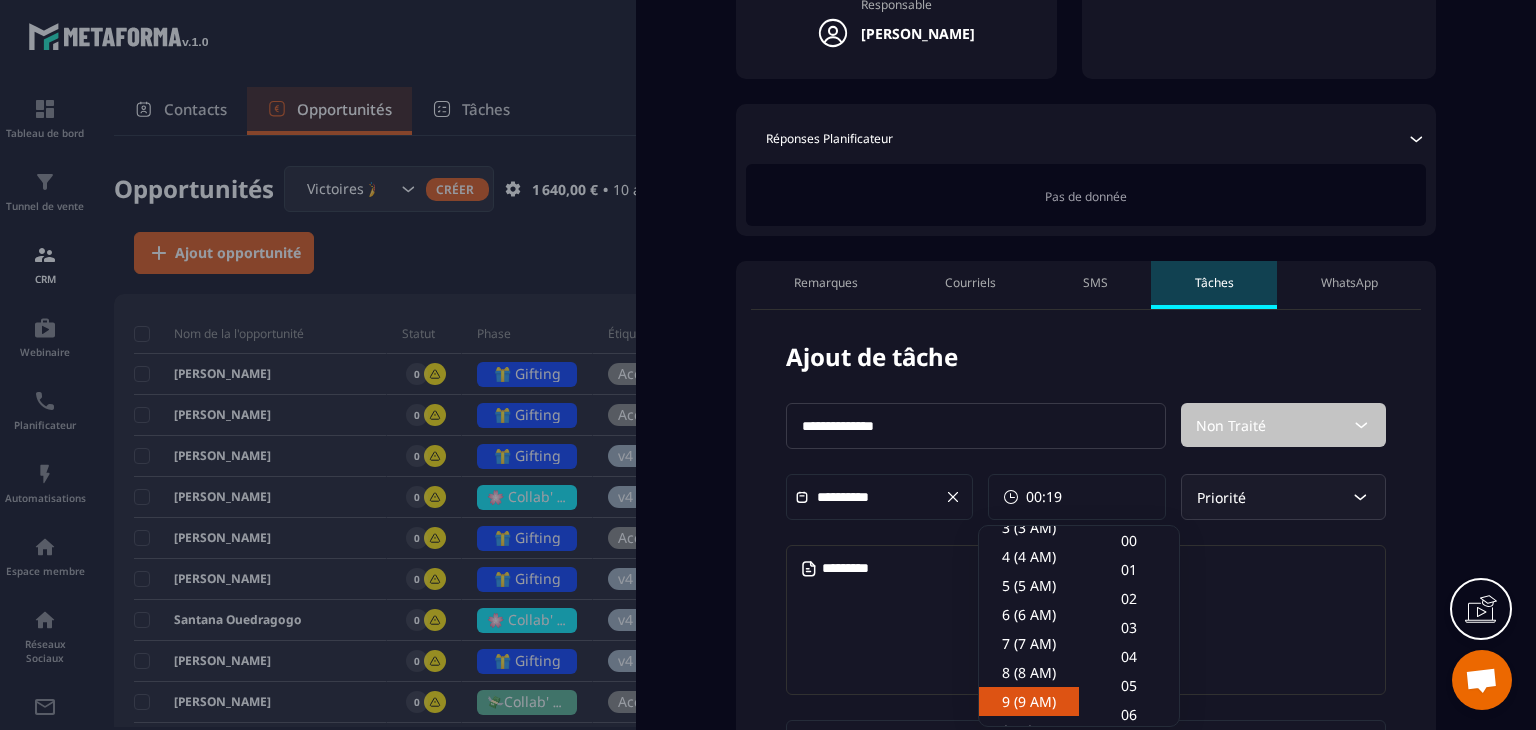 click on "9 (9 AM)" 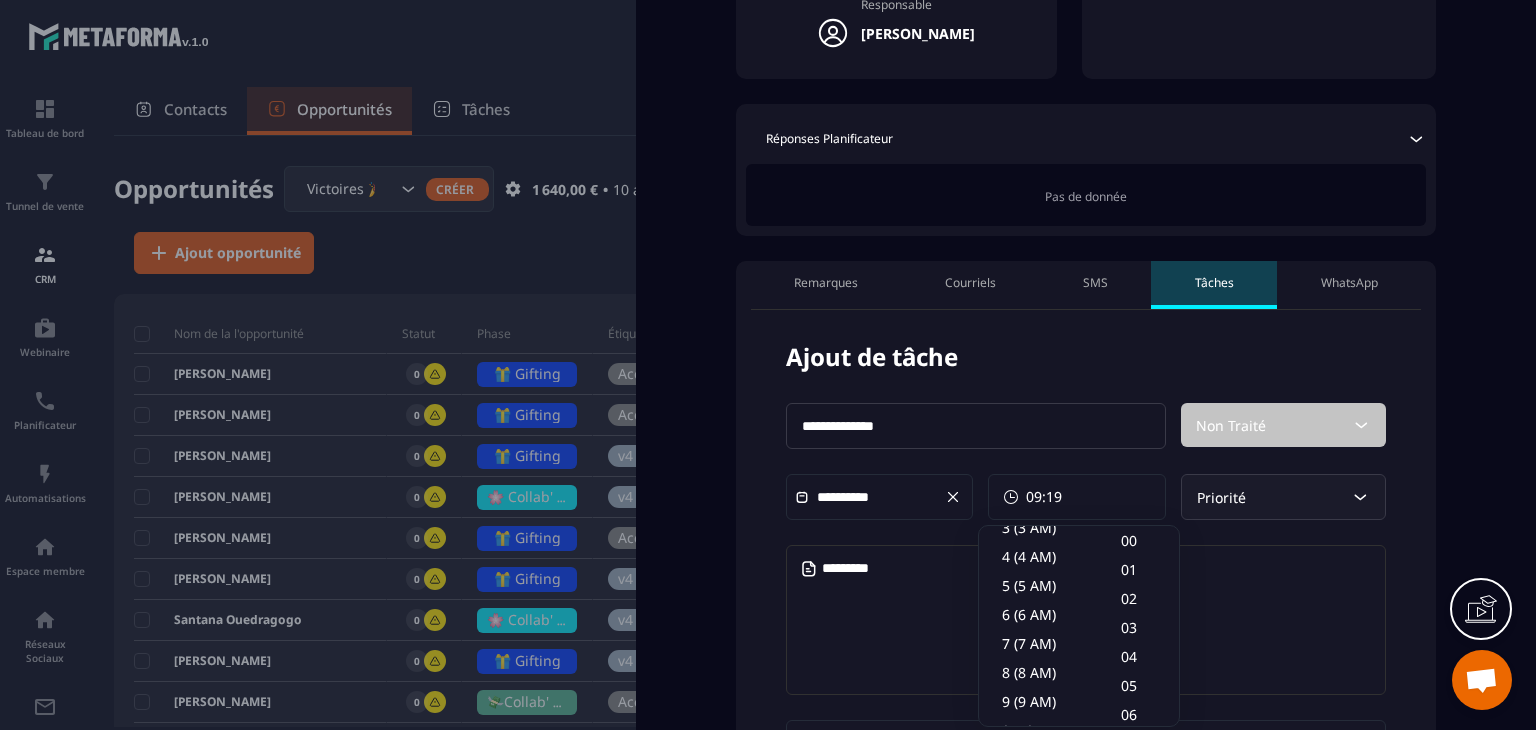 click 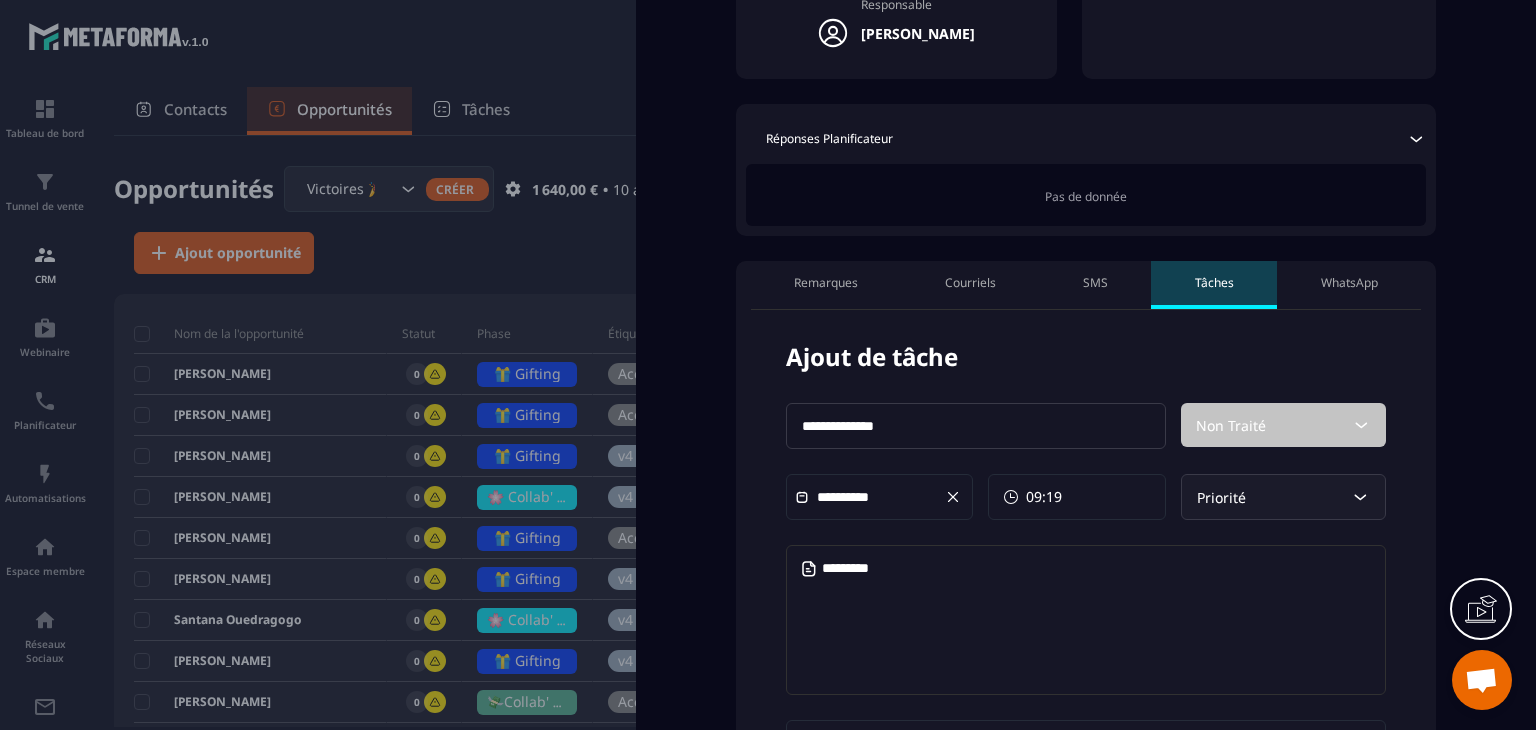 paste on "**********" 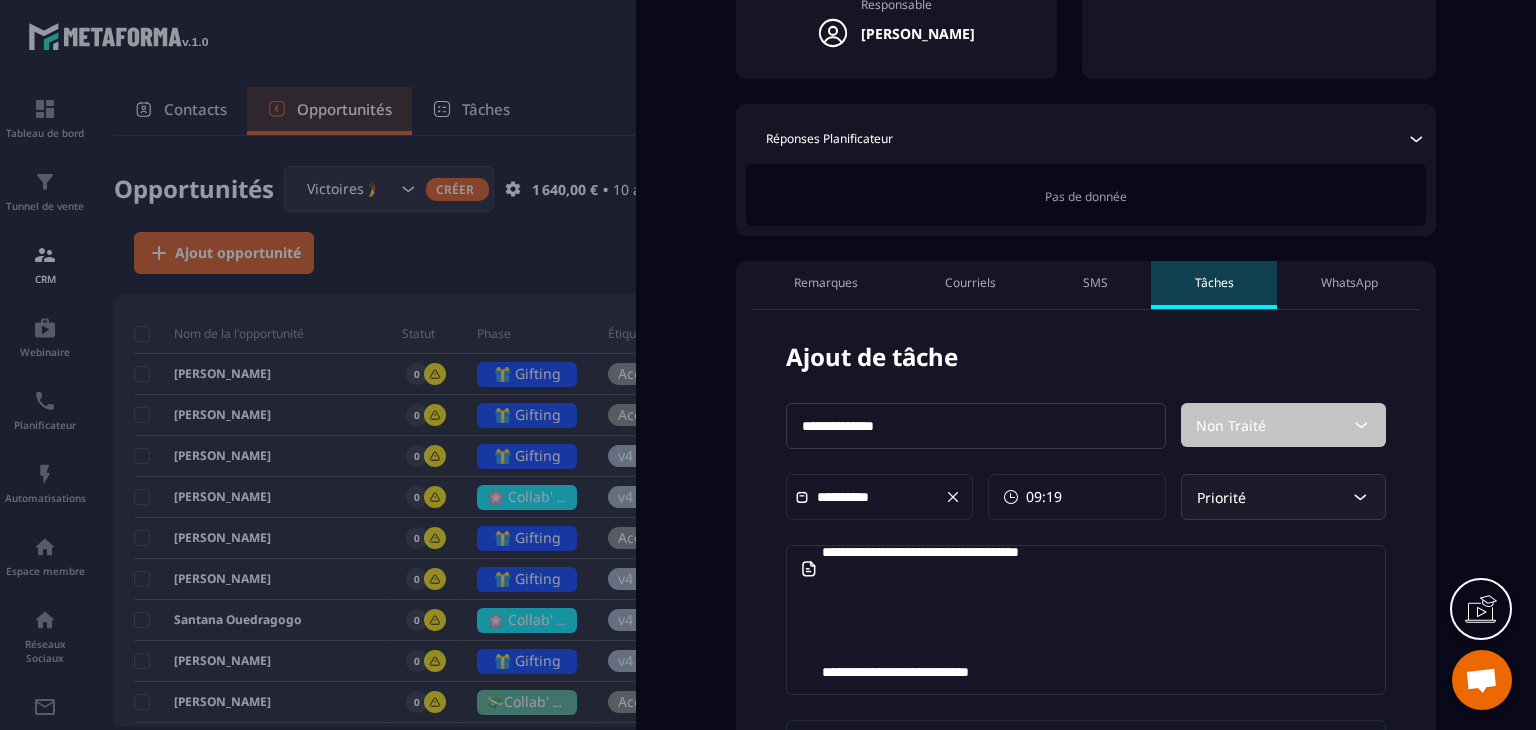 scroll, scrollTop: 375, scrollLeft: 0, axis: vertical 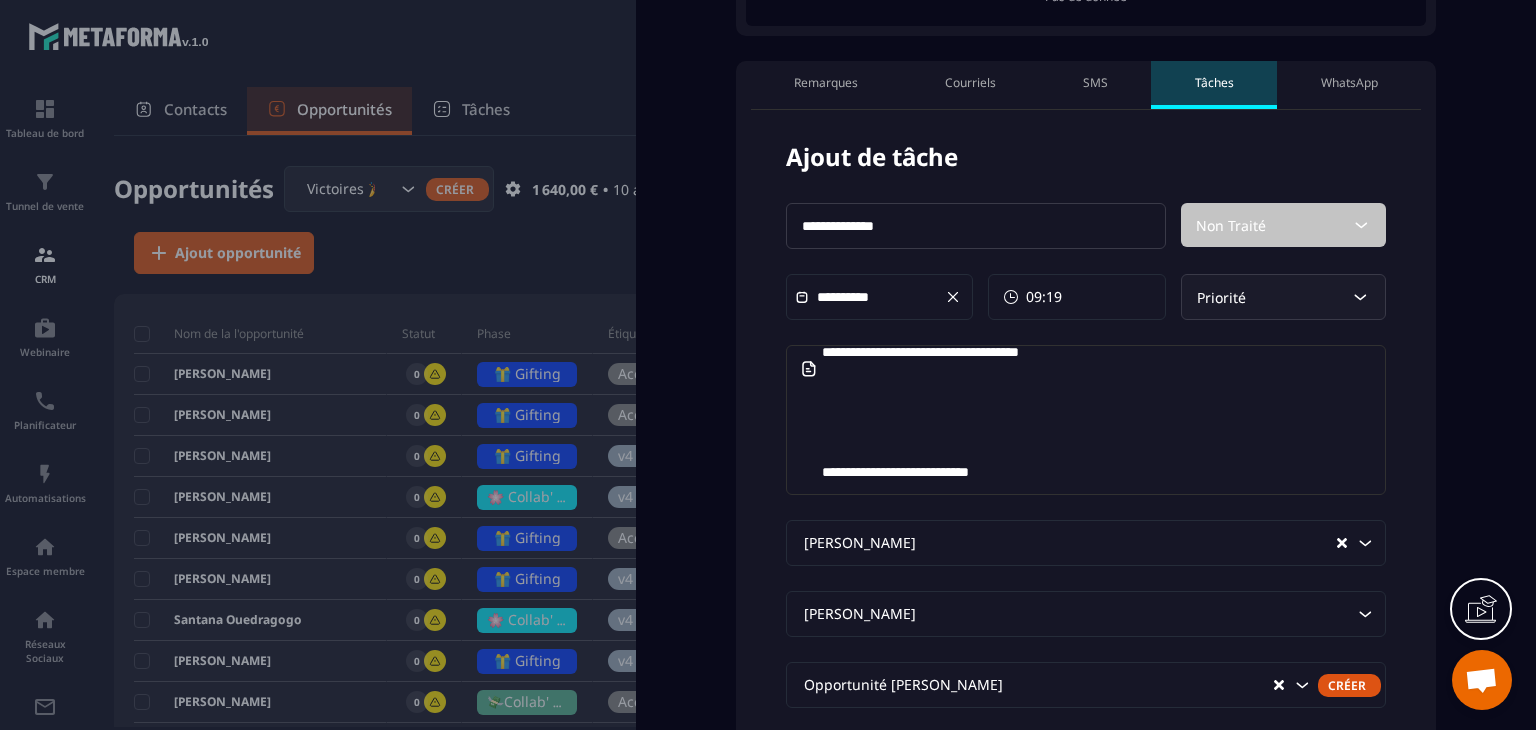 type on "**********" 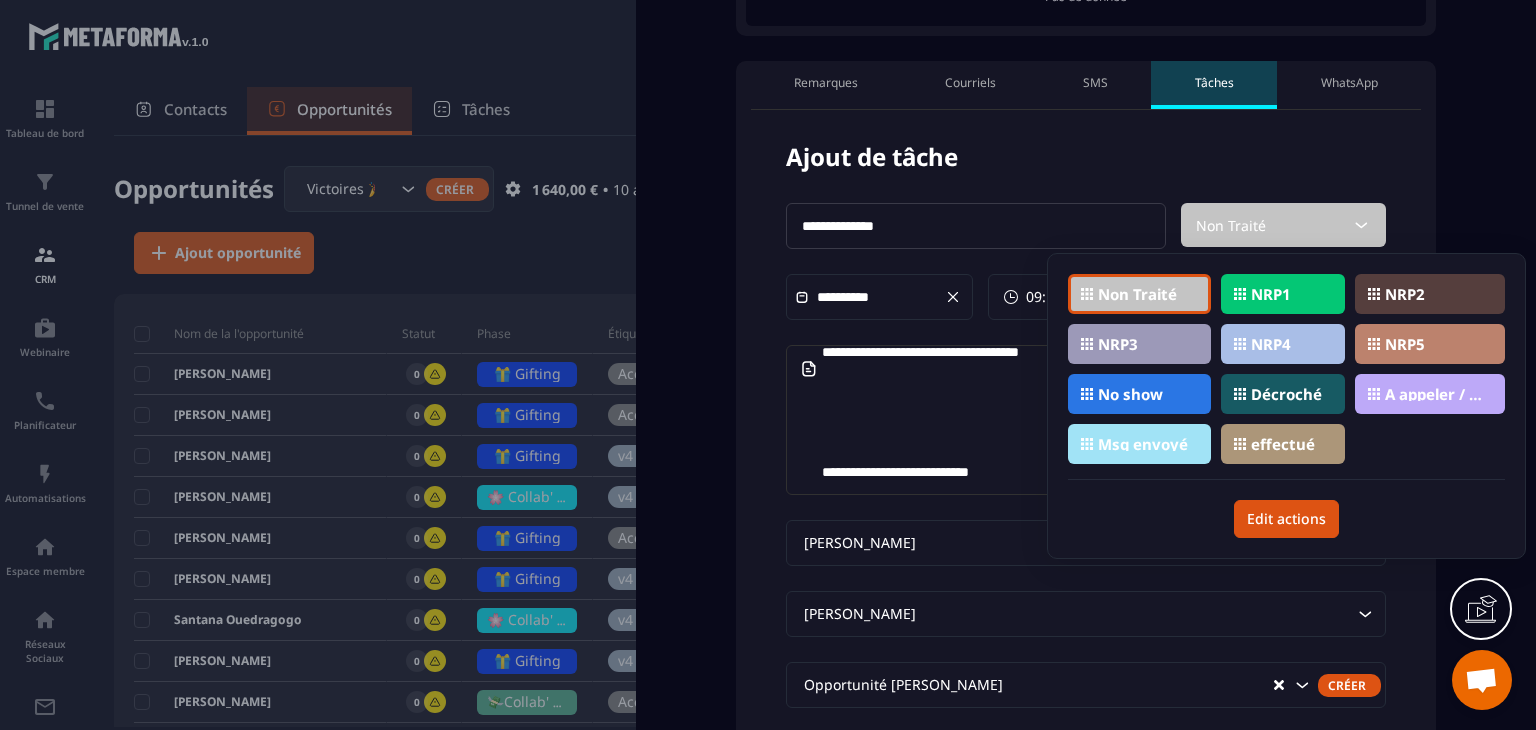 click on "Back Impayés accès coupés ❌ Demande de rétractation/report Paiement reporté/échelonné Nouveaux Recouvrement En cours de régularisation Remboursé/annulé Payé LRAR envoyée Perdu [PERSON_NAME] Opportunité [PERSON_NAME] 1 650,00 € Date de clôture [DATE] Responsable [PERSON_NAME] [PERSON_NAME] Recouvrement V3 Podia v4 Podia E-mail [EMAIL_ADDRESS][DOMAIN_NAME] Numéro +33 Voir toutes les informations Réponses Planificateur Pas de donnée Remarques Courriels SMS Tâches WhatsApp                                                                                                                                                                                                                               Annuler Envoyer À :  [EMAIL_ADDRESS][DOMAIN_NAME] Cc : Sujet :  Choisir modèle" 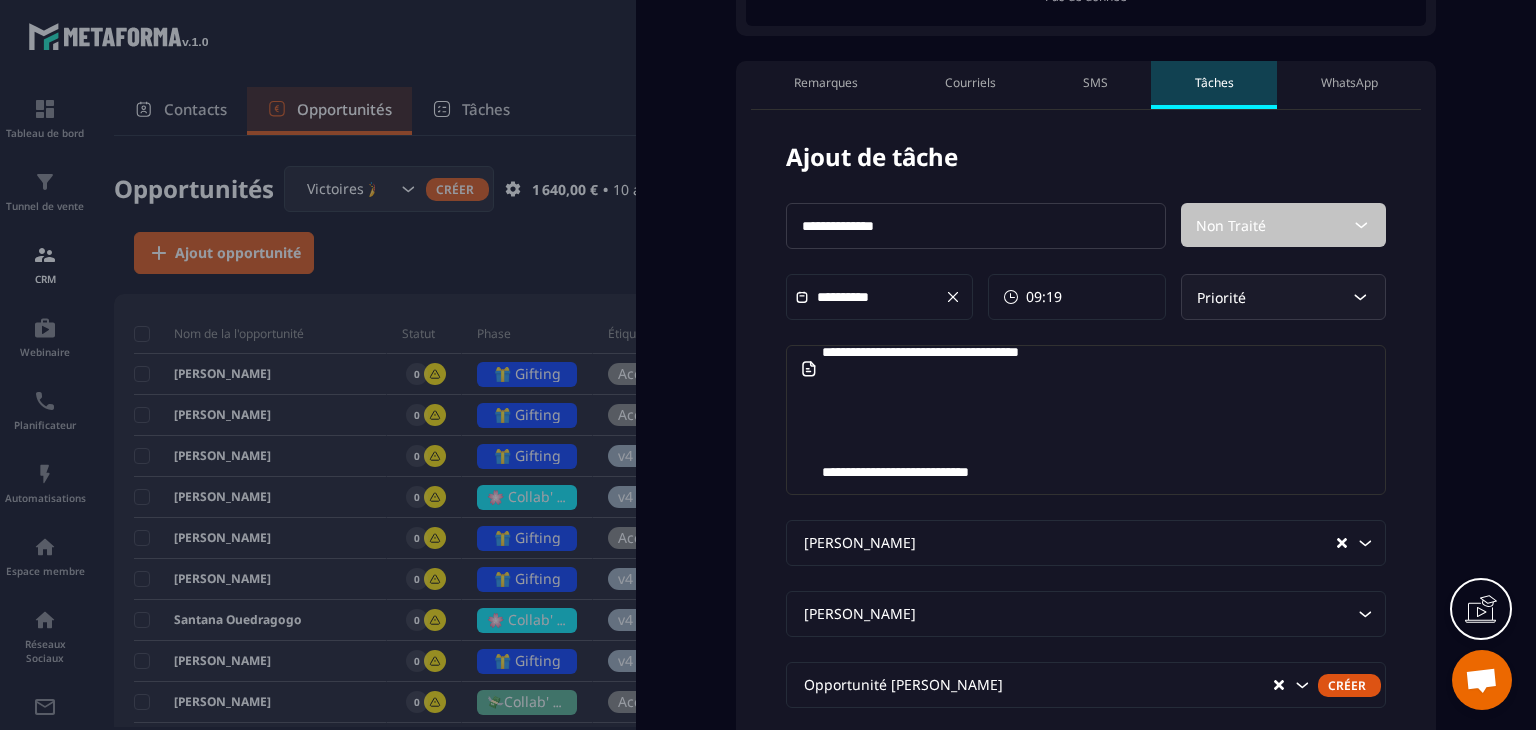 click on "Priorité" at bounding box center [1221, 297] 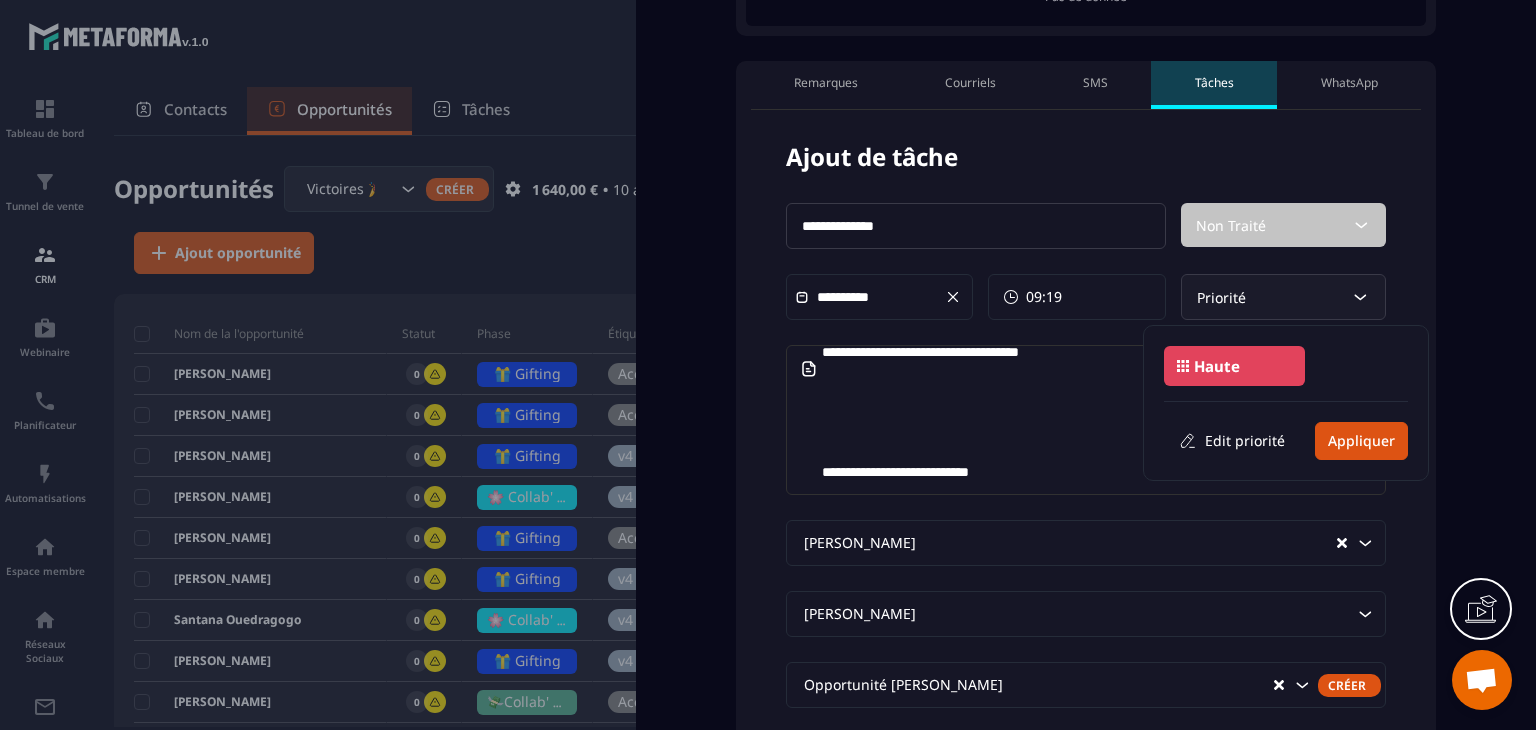 click on "Haute" 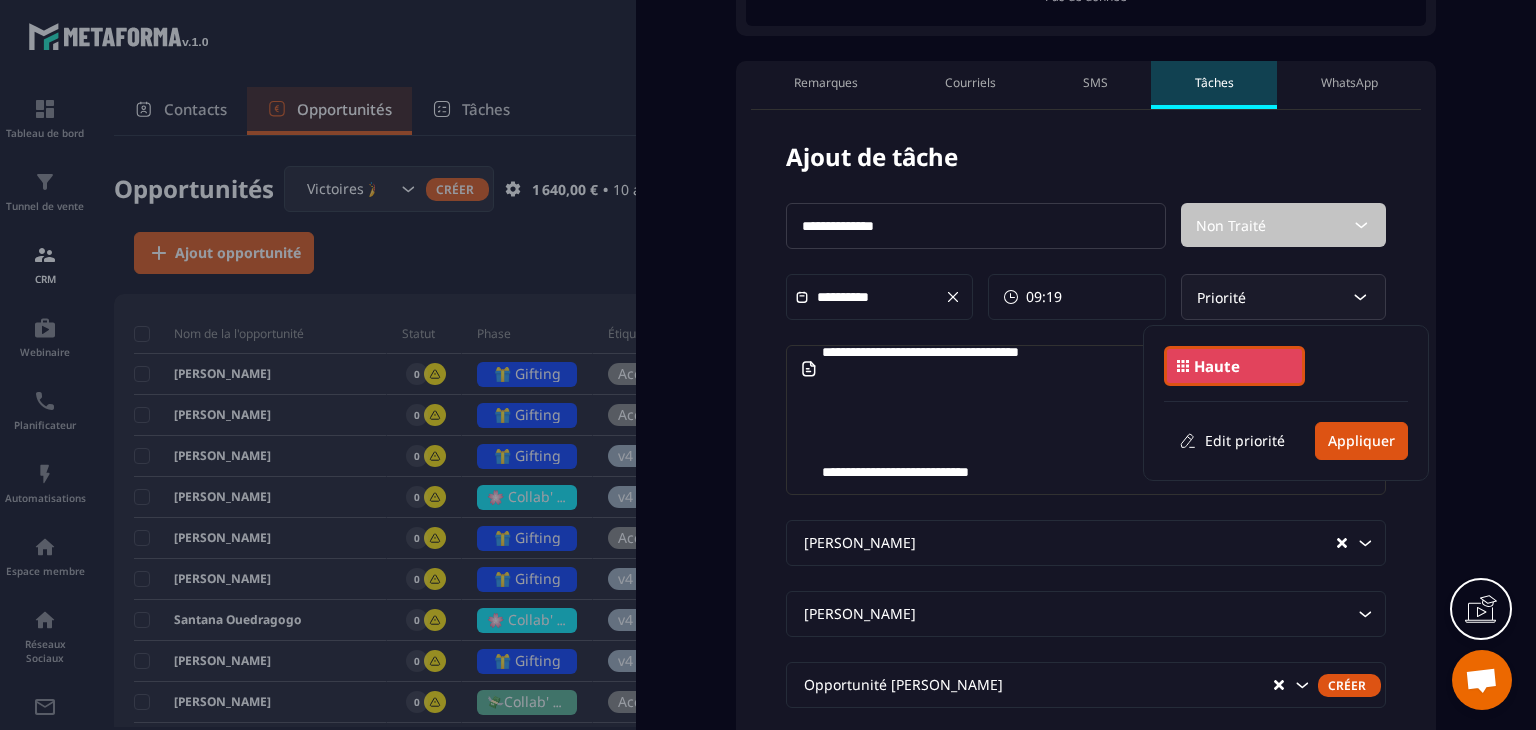 click on "[PERSON_NAME] Loading..." 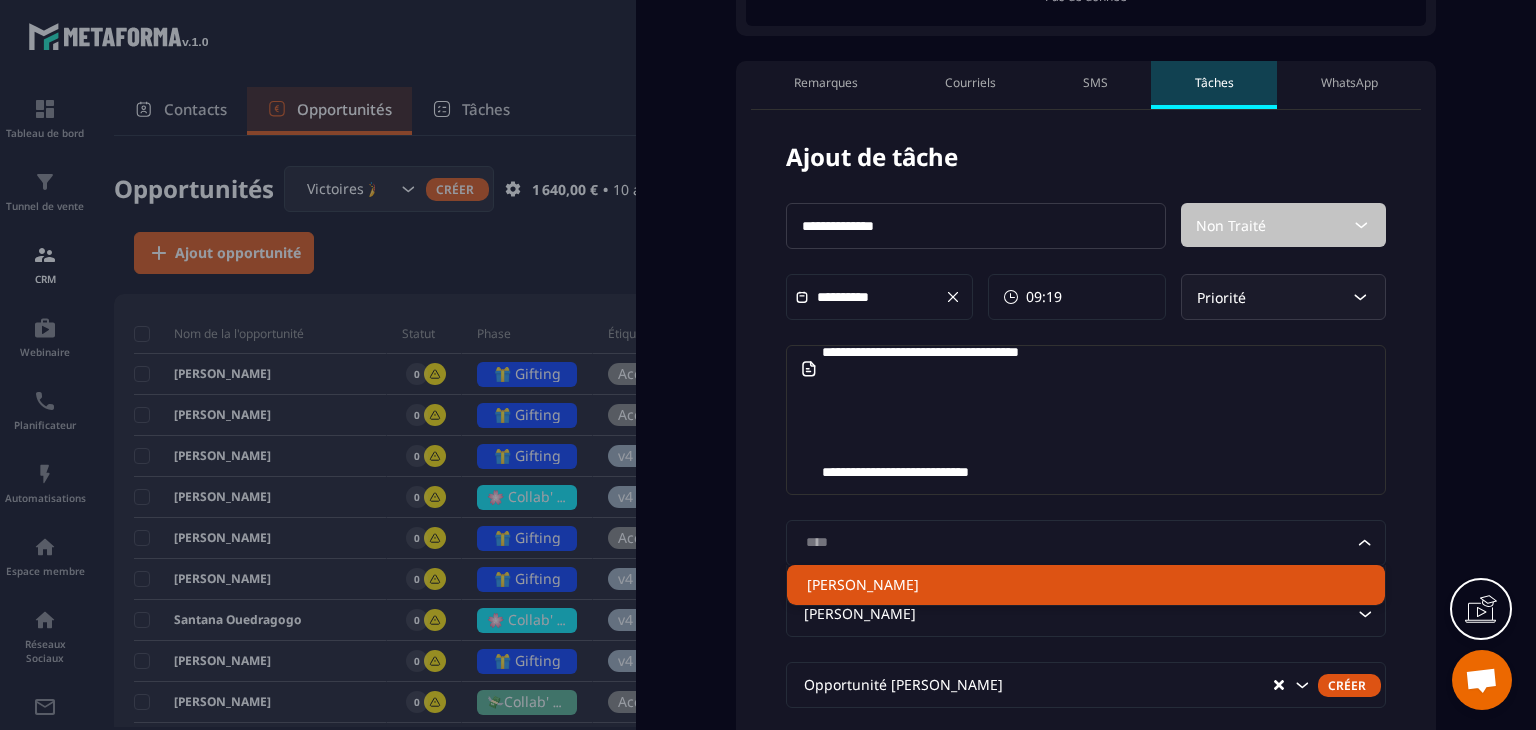 click on "[PERSON_NAME]" 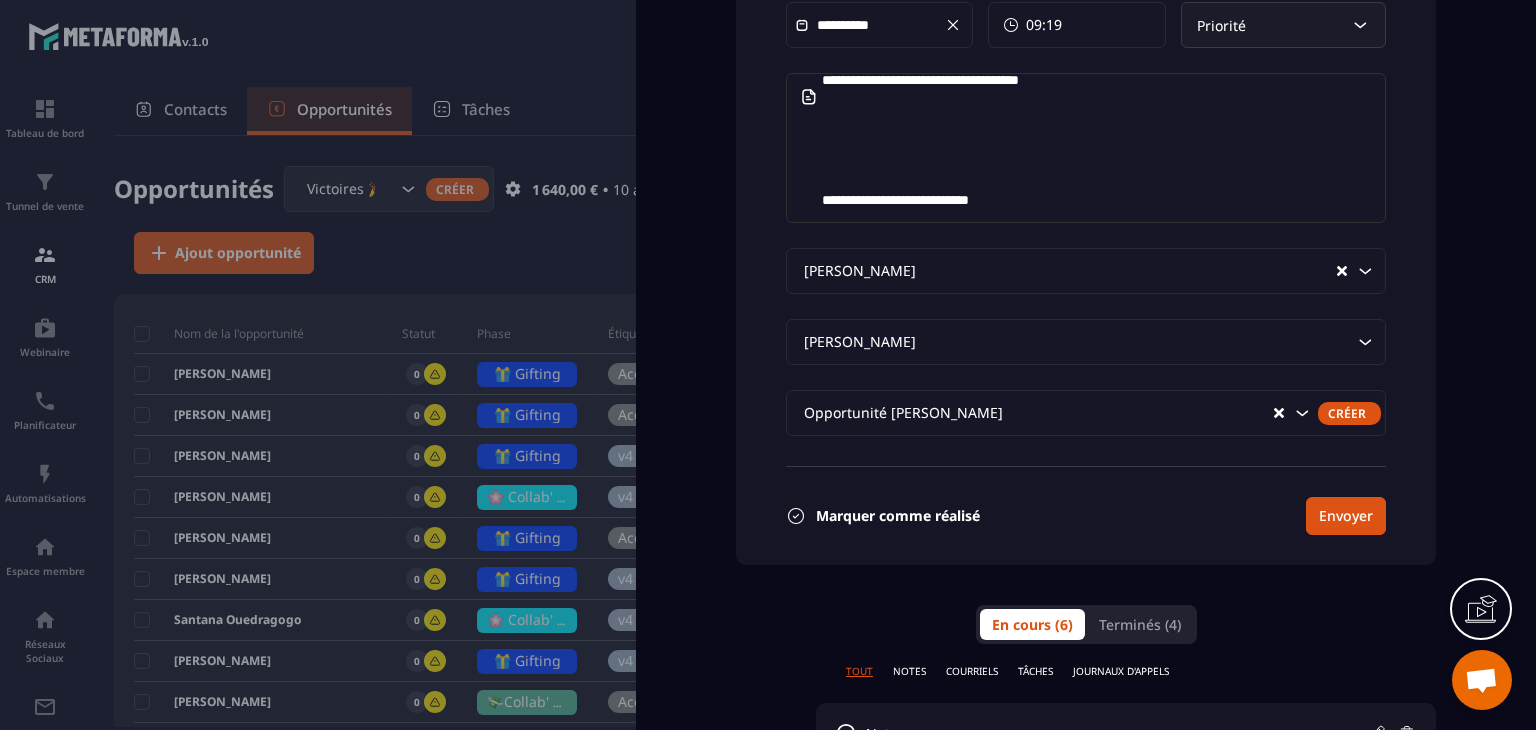 scroll, scrollTop: 1000, scrollLeft: 0, axis: vertical 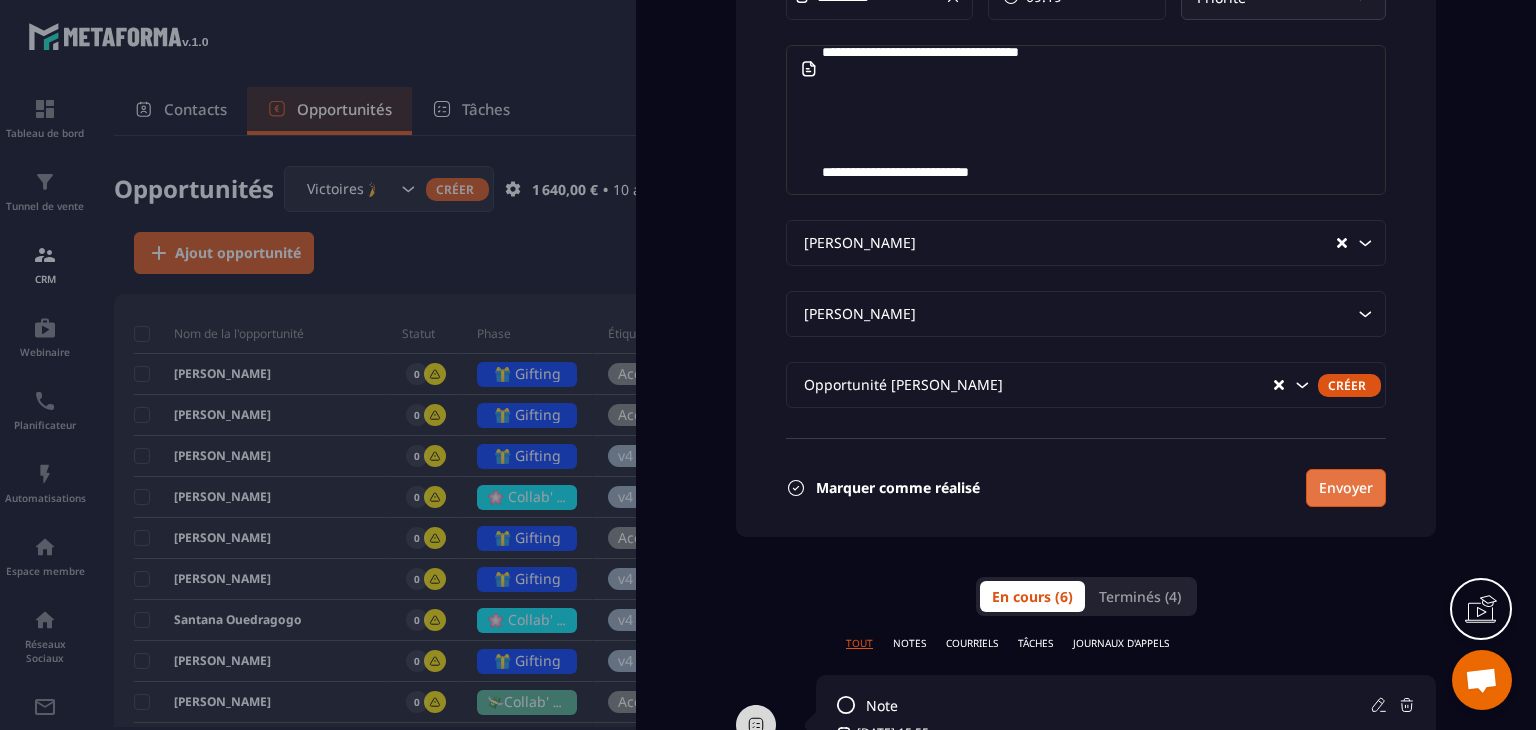 click on "Envoyer" at bounding box center (1346, 488) 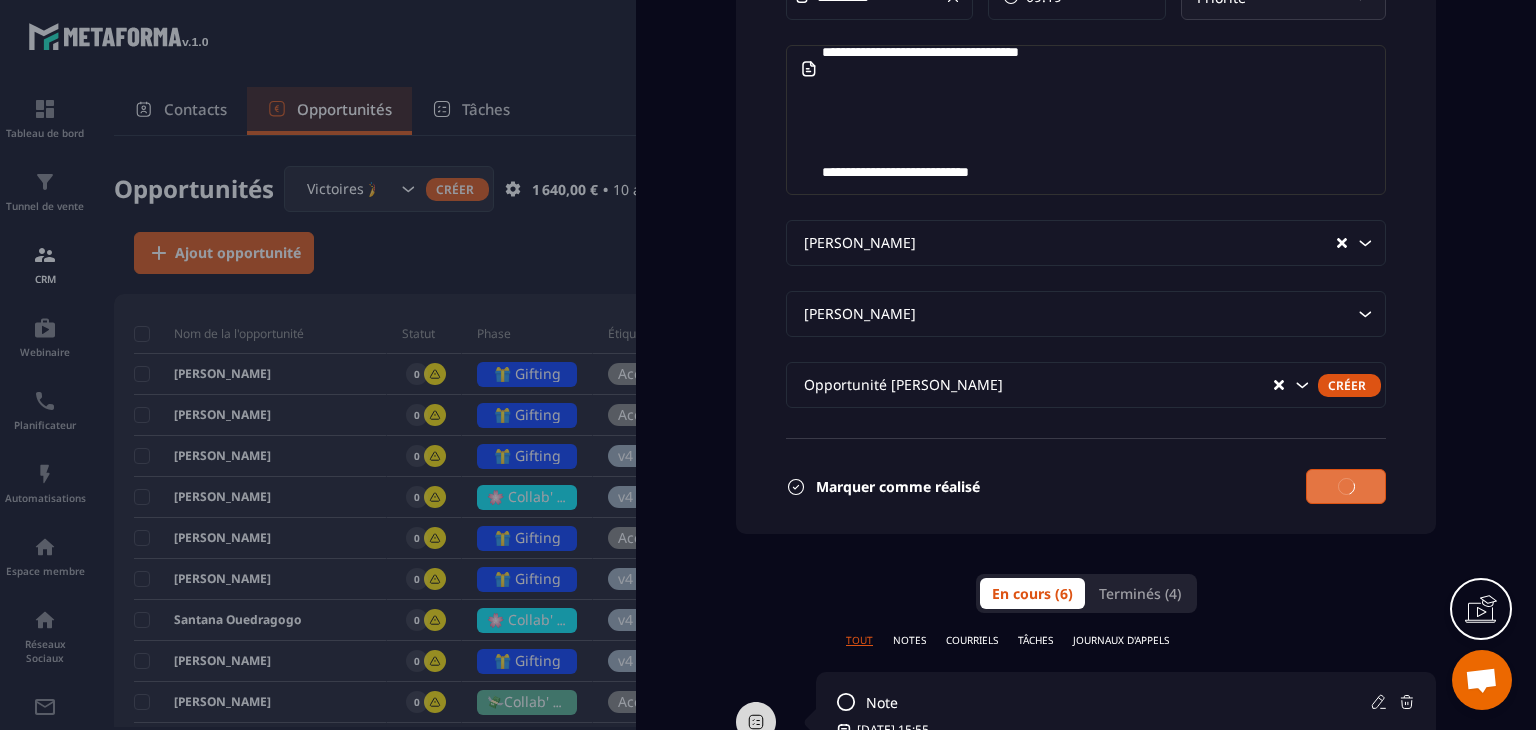 type 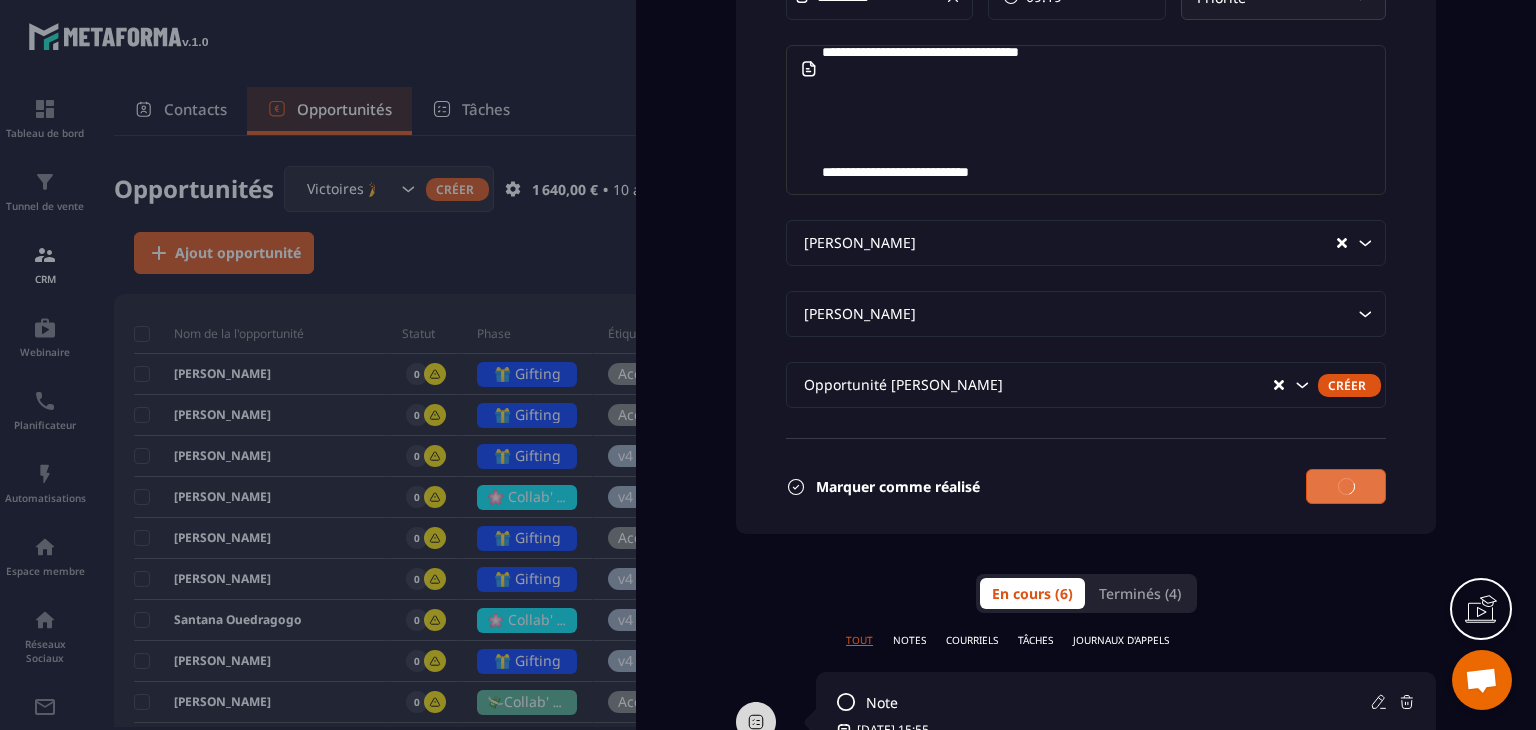 type 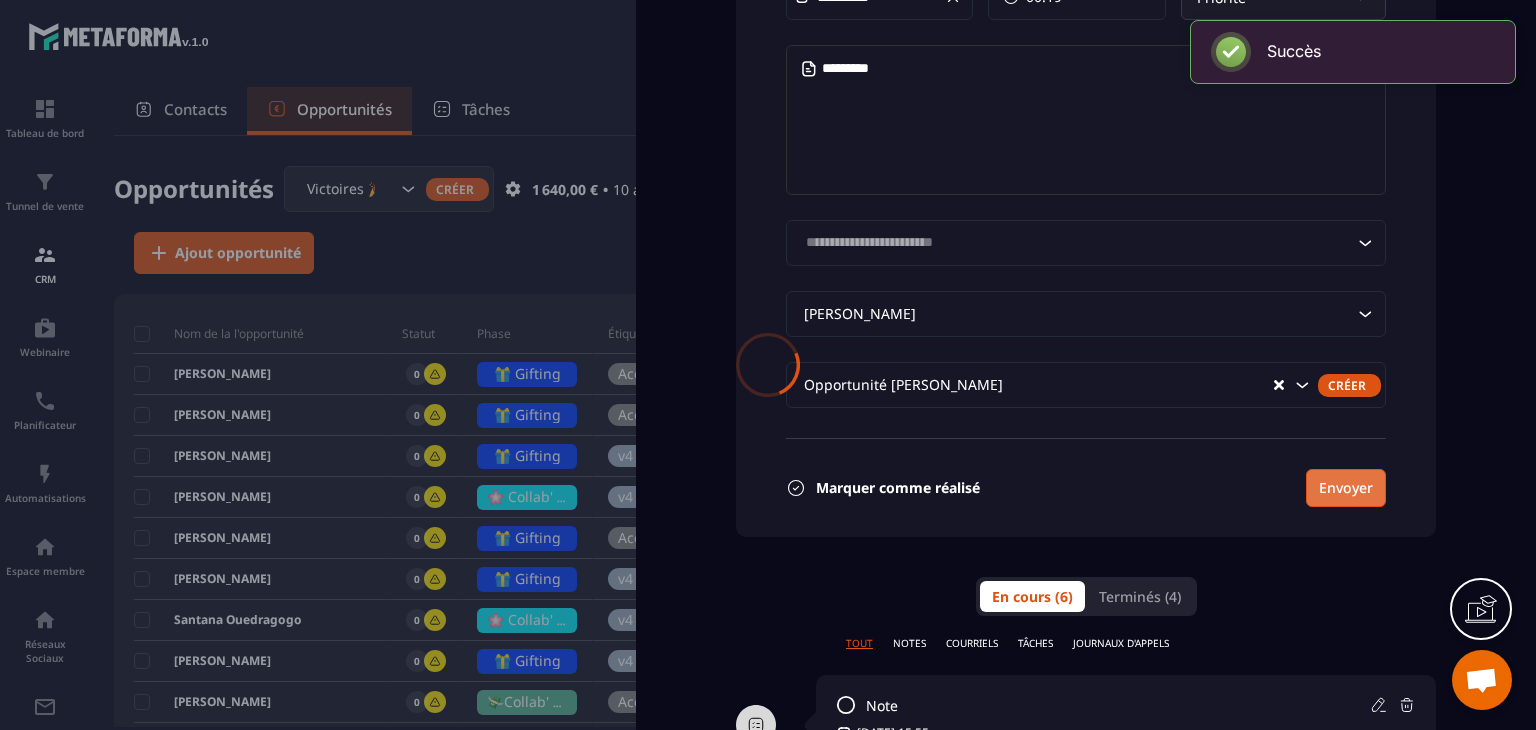 scroll, scrollTop: 0, scrollLeft: 0, axis: both 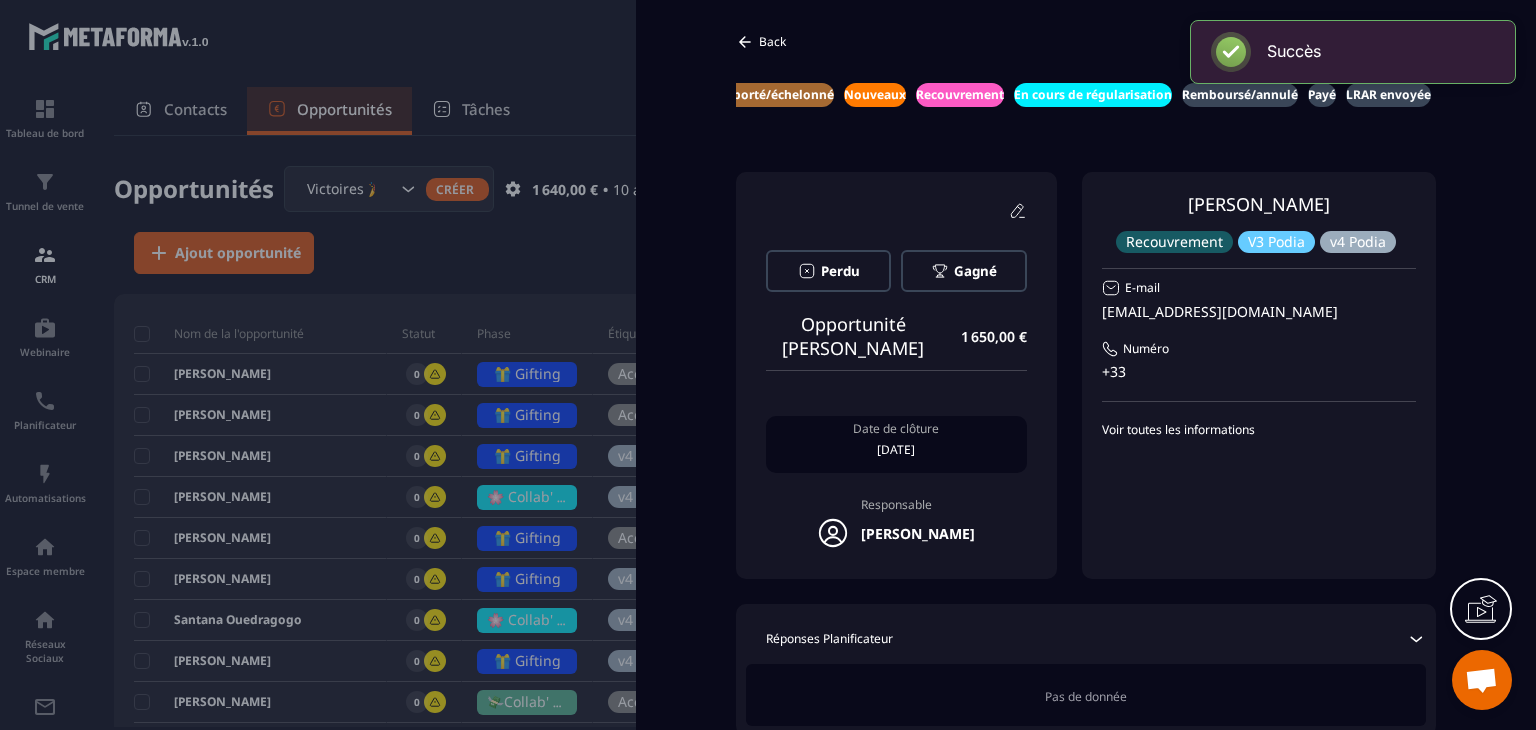 click on "Back Impayés accès coupés ❌ Demande de rétractation/report Paiement reporté/échelonné Nouveaux Recouvrement En cours de régularisation Remboursé/annulé Payé LRAR envoyée Perdu [PERSON_NAME] Opportunité [PERSON_NAME] 1 650,00 € Date de clôture [DATE] Responsable [PERSON_NAME] [PERSON_NAME] Recouvrement V3 Podia v4 Podia E-mail [EMAIL_ADDRESS][DOMAIN_NAME] Numéro +33 Voir toutes les informations Réponses Planificateur Pas de donnée Remarques Courriels SMS Tâches WhatsApp                                                                                                                                                                                                                               Annuler Envoyer À :  [EMAIL_ADDRESS][DOMAIN_NAME] Cc : Sujet :  Choisir modèle" 